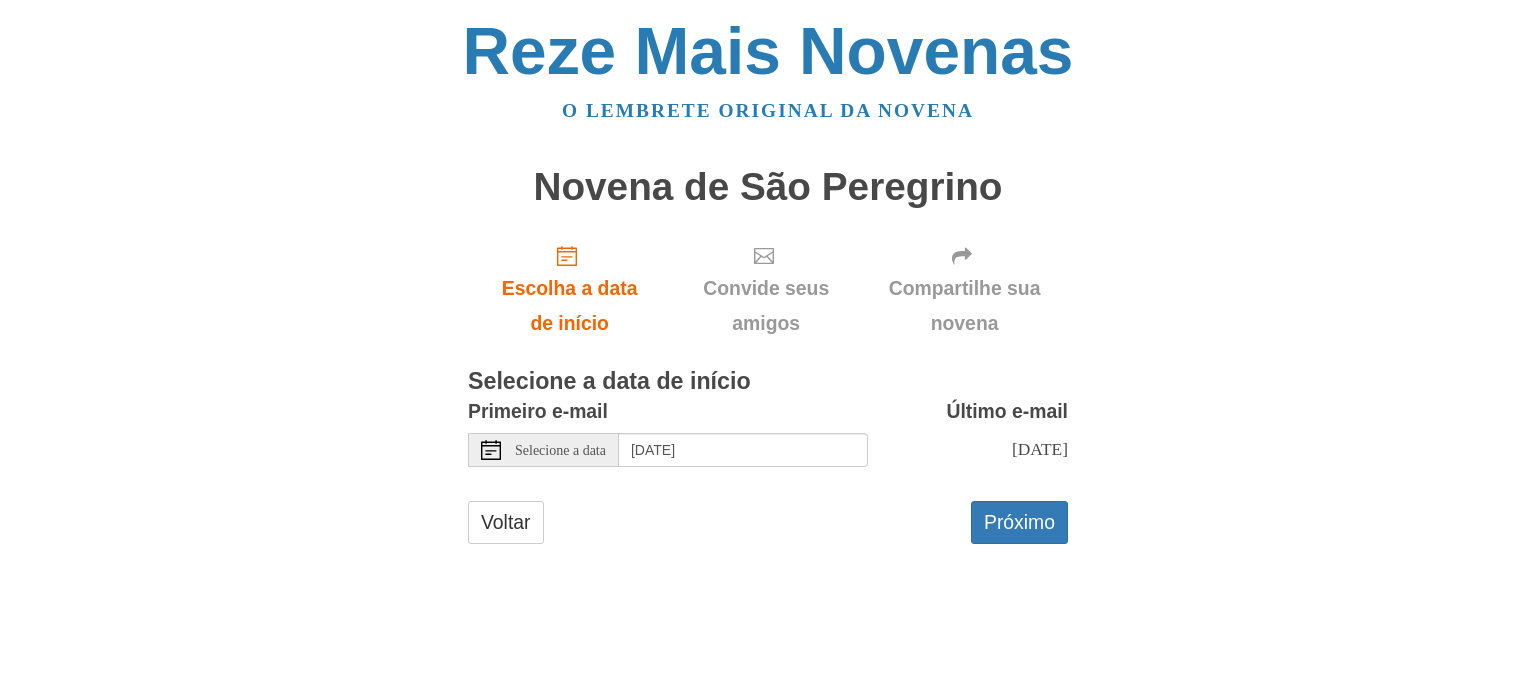 scroll, scrollTop: 0, scrollLeft: 0, axis: both 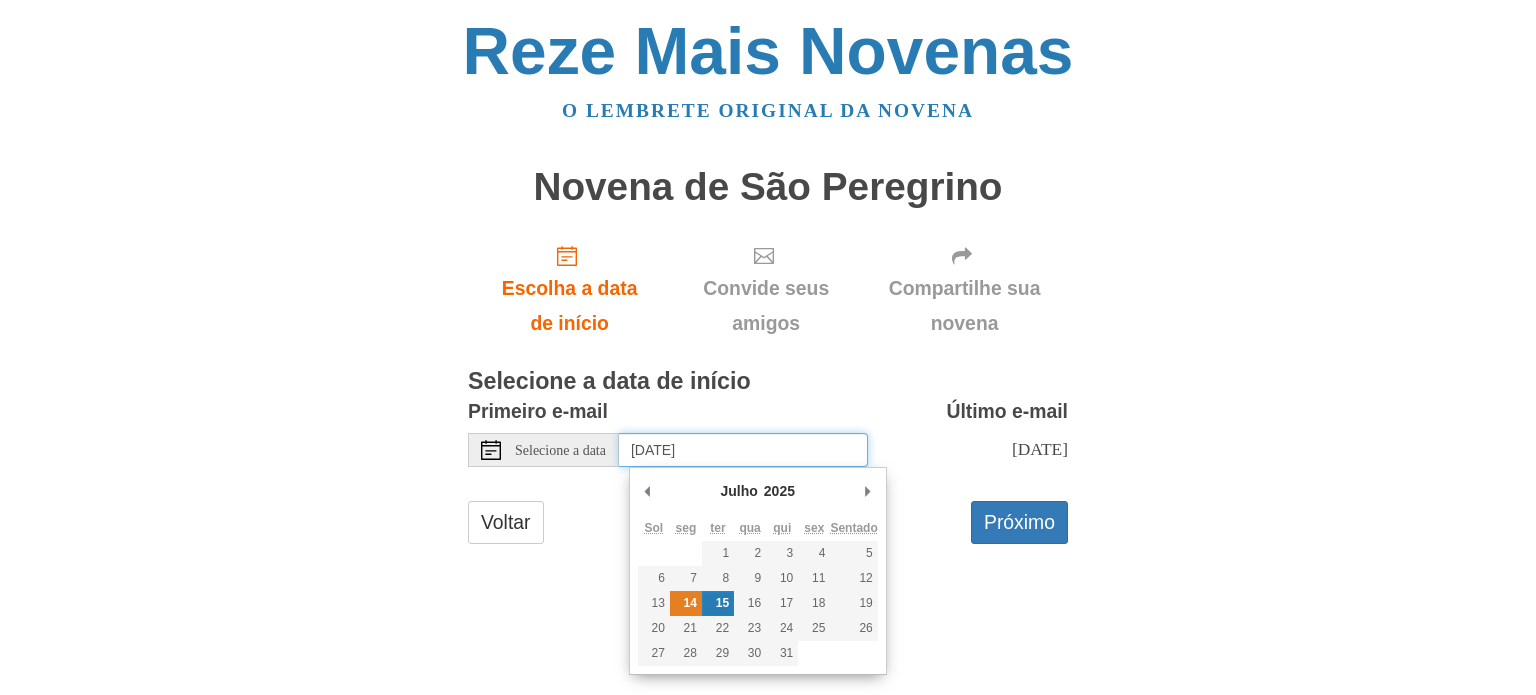 click on "14" at bounding box center (690, 603) 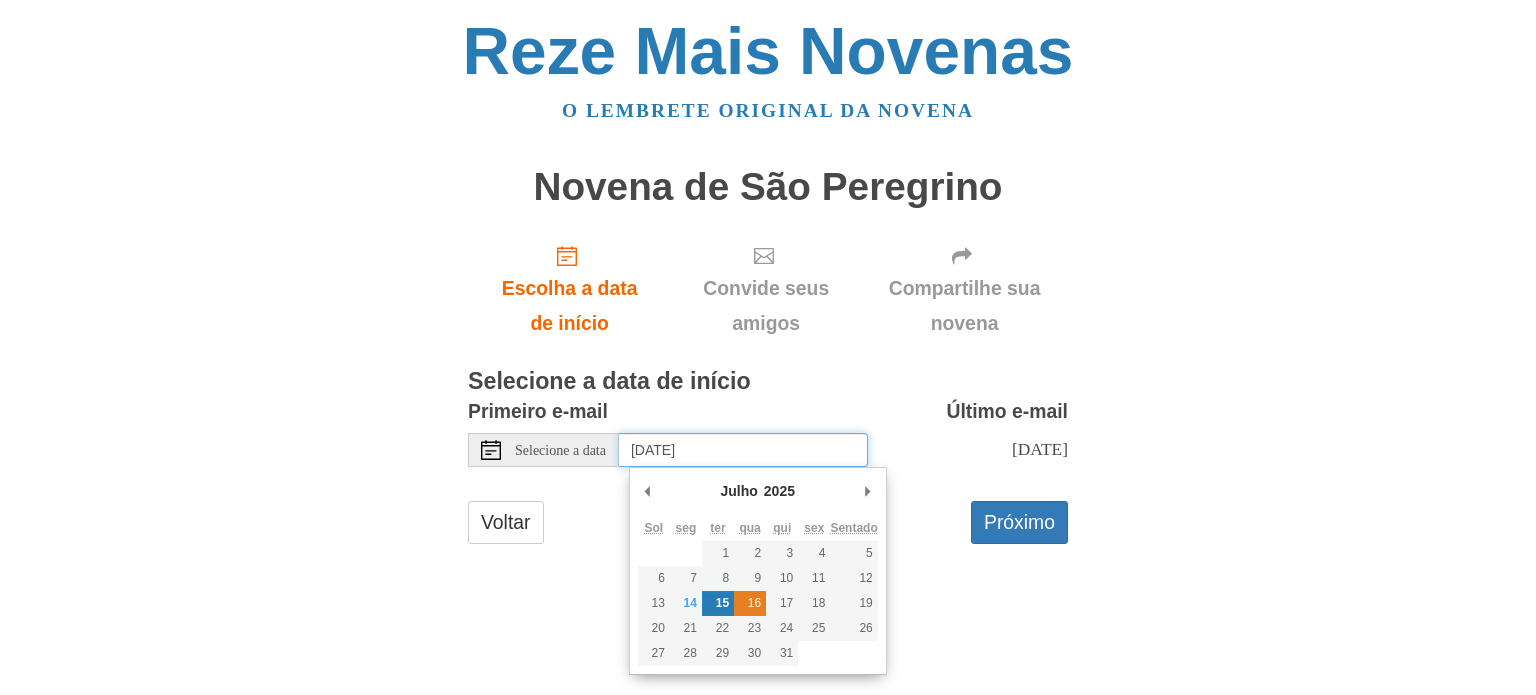 type on "Wednesday, July 16th" 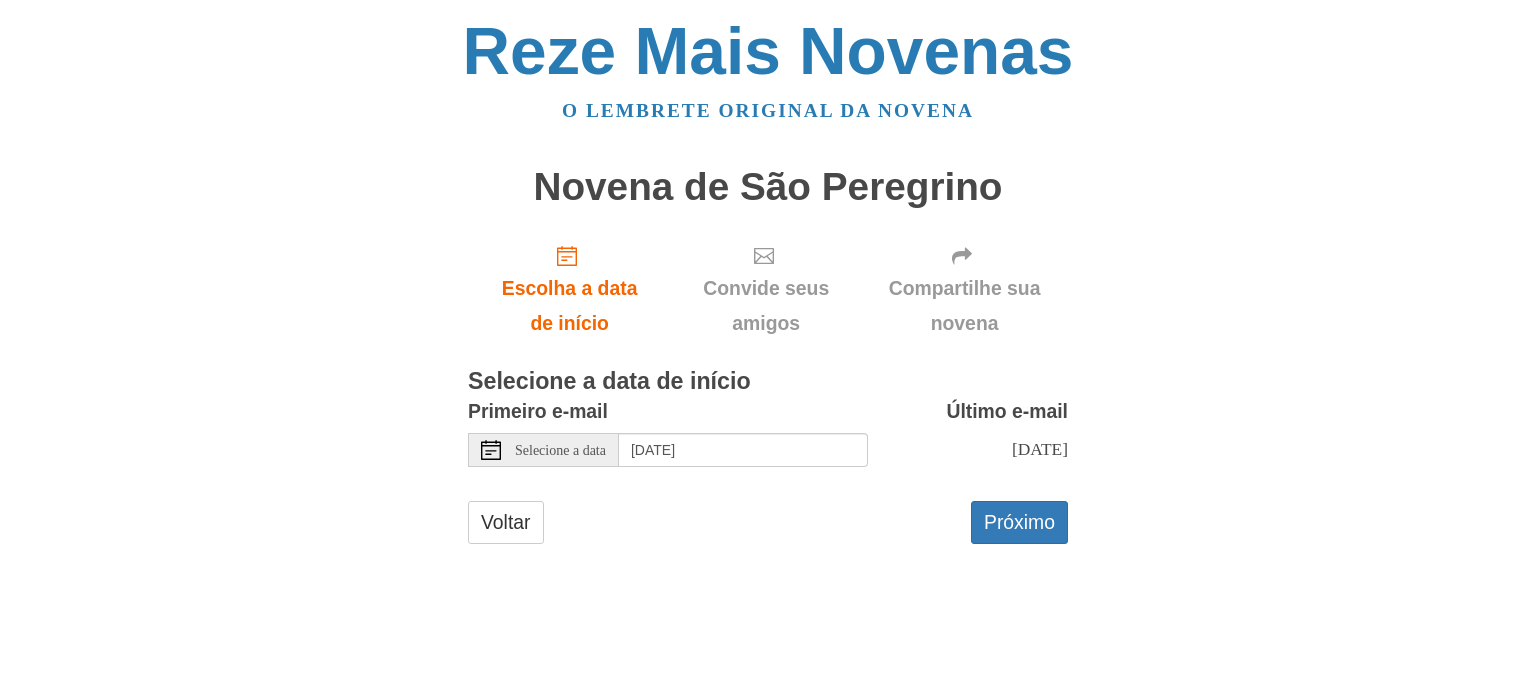 click on "Primeiro e-mail
Selecione a data
Wednesday, July 16th
Último e-mail
Sexta-feira, 25 de julho
Selecionar hoje como data de início significa que sua novena começará imediatamente e seu primeiro e-mail será enviado assim que você clicar em "Avançar". Seu segundo e-mail chegará amanhã. Você não poderá alterar a data de início posteriormente.
Selecionar uma data passada significa que todas as orações anteriores foram puladas. Você receberá a de hoje imediatamente e sua próxima oração chegará amanhã. Você não poderá alterar a data de início posteriormente." at bounding box center [768, 438] 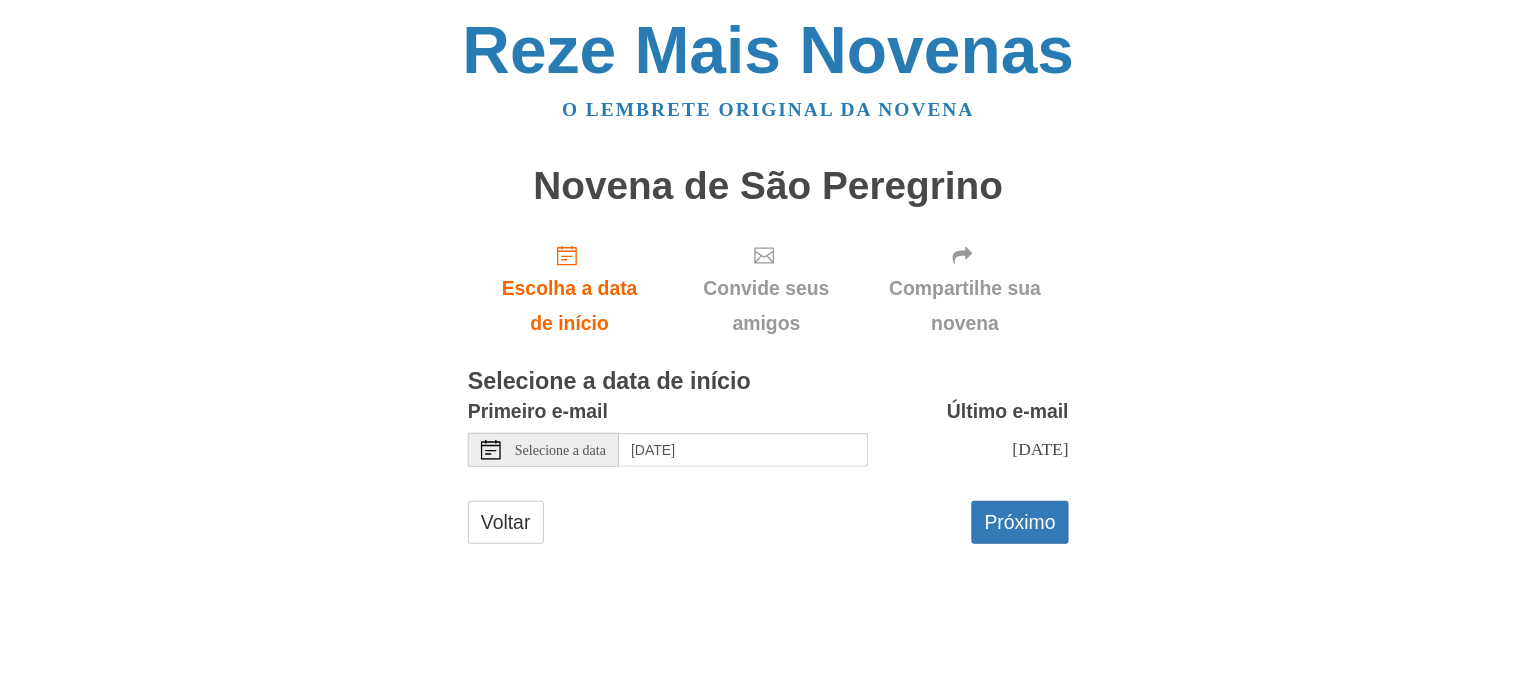 scroll, scrollTop: 0, scrollLeft: 0, axis: both 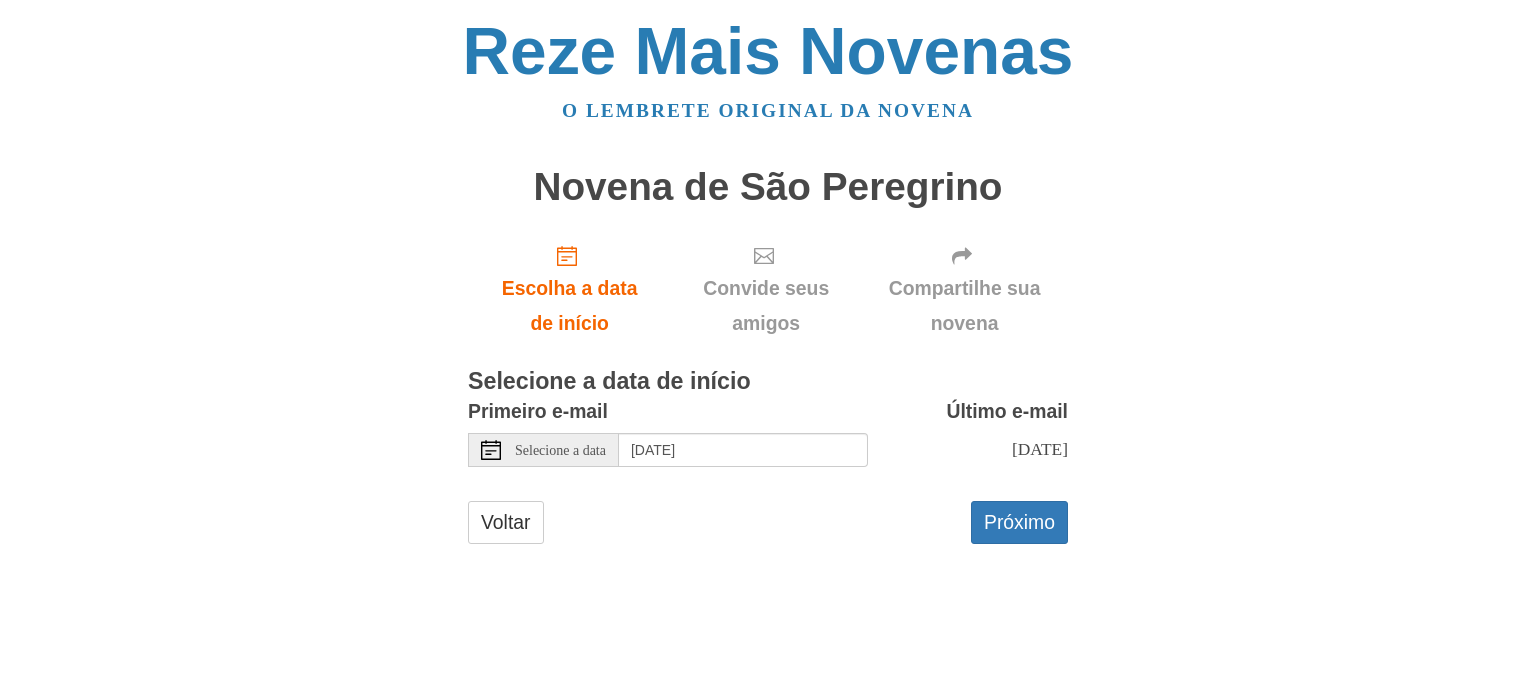 click on "Selecione a data" at bounding box center (560, 449) 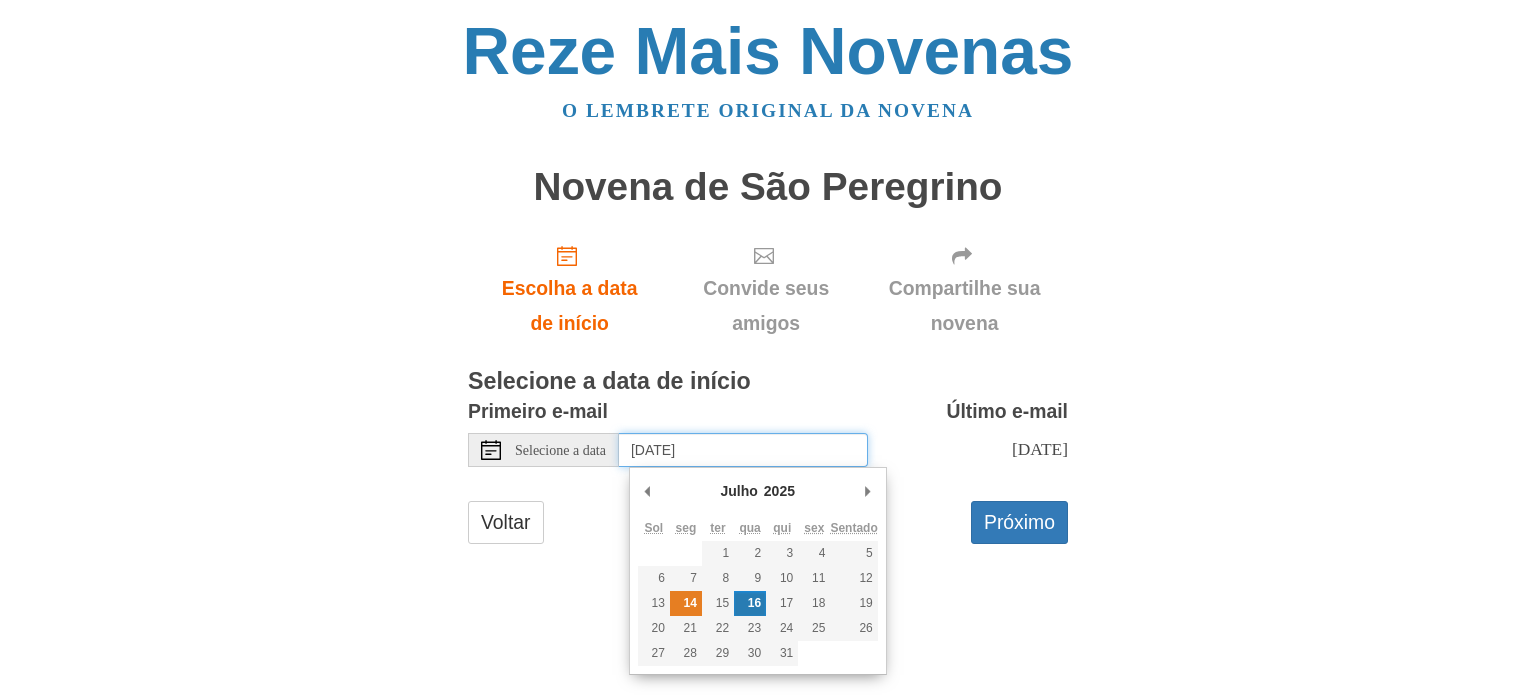 click on "14" at bounding box center [690, 603] 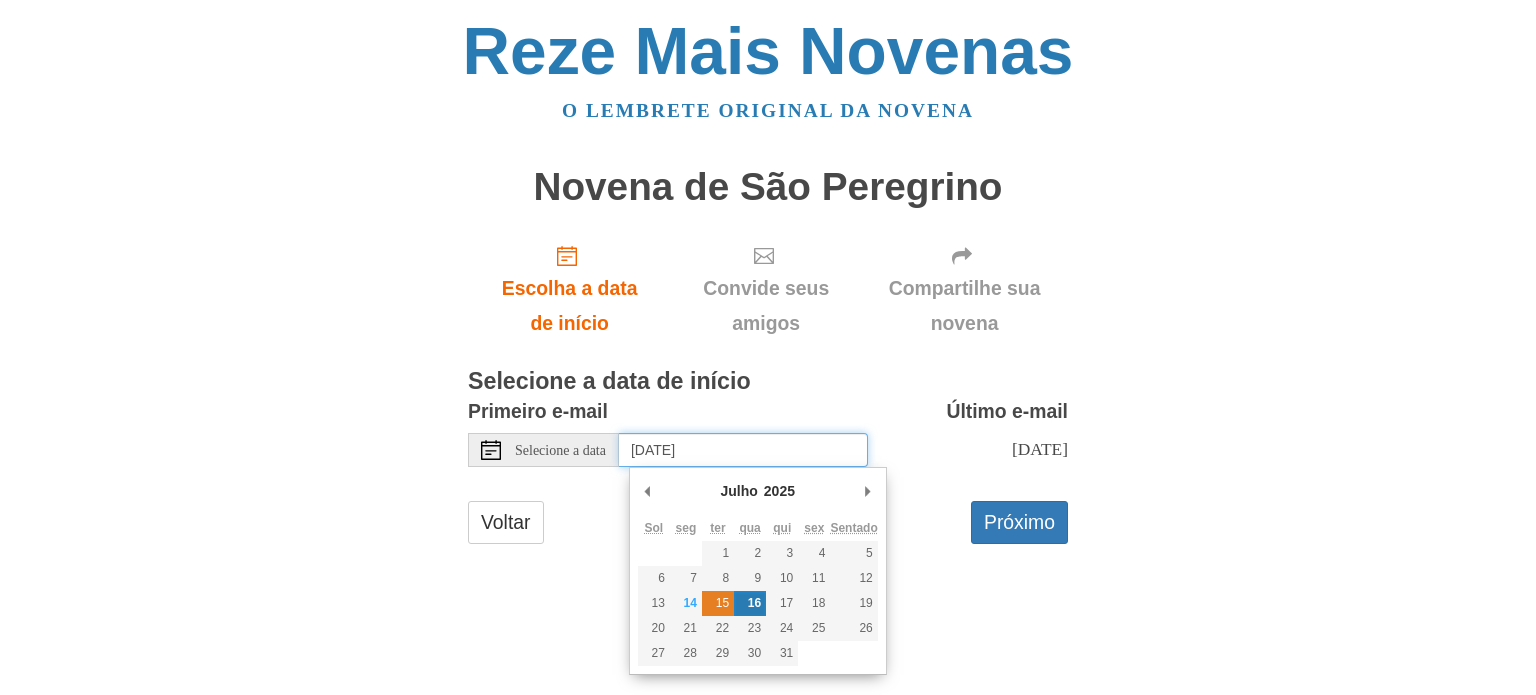 click on "15" at bounding box center (722, 603) 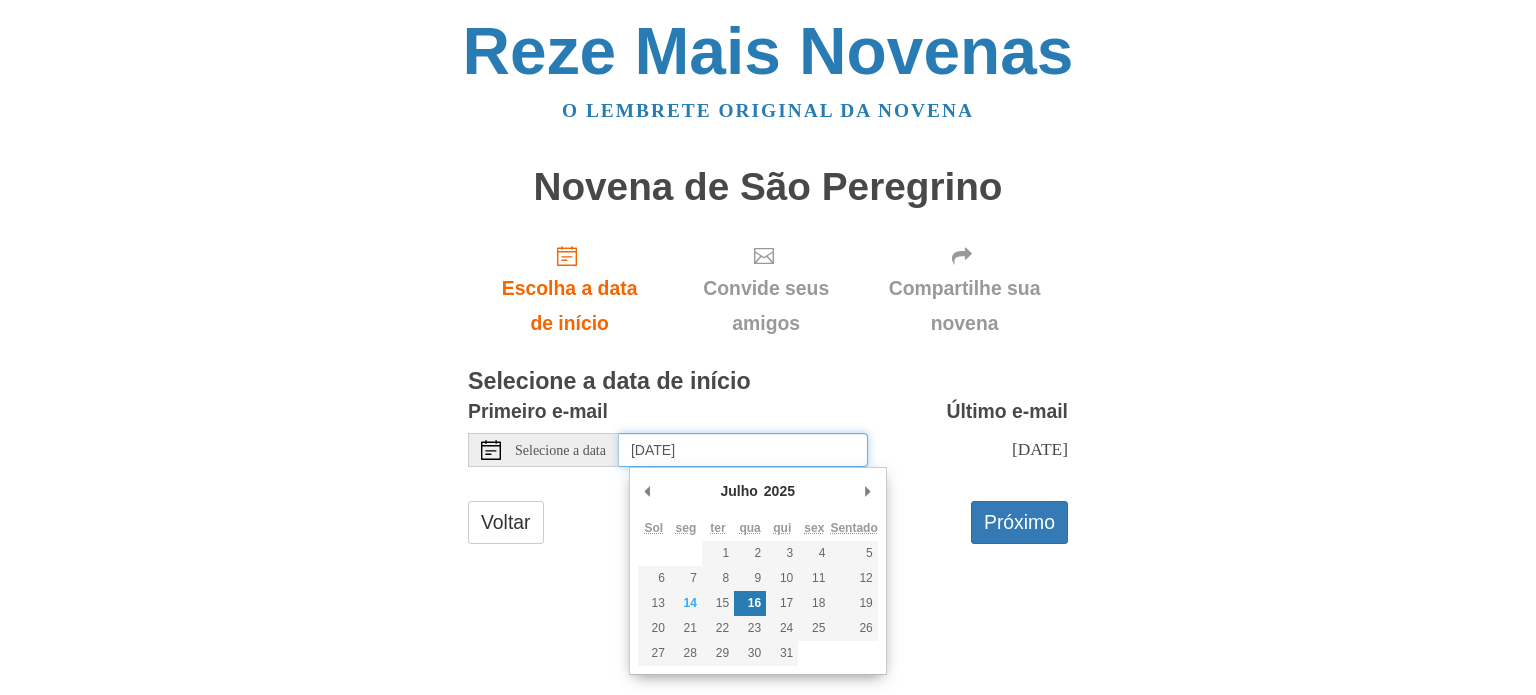 click on "13 14 15 16 17 18 19" at bounding box center [758, 603] 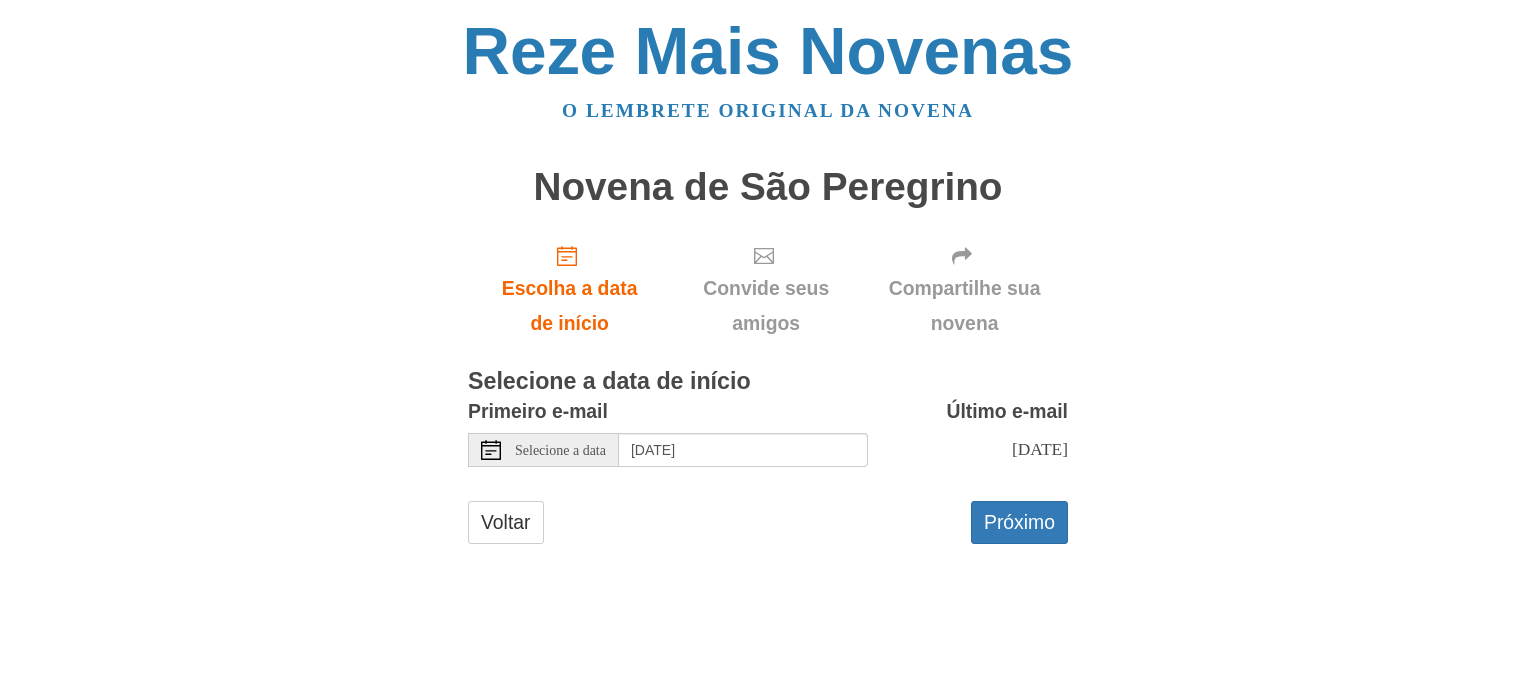 click on "Reze Mais Novenas
O lembrete original da novena
Novena de São Peregrino
Escolha a data de início
Convide seus amigos
Compartilhe sua novena
Selecione a data de início
Primeiro e-mail
Selecione a data
Wednesday, July 16th
Último e-mail
Sexta-feira, 25 de julho
Voltar" at bounding box center (768, 301) 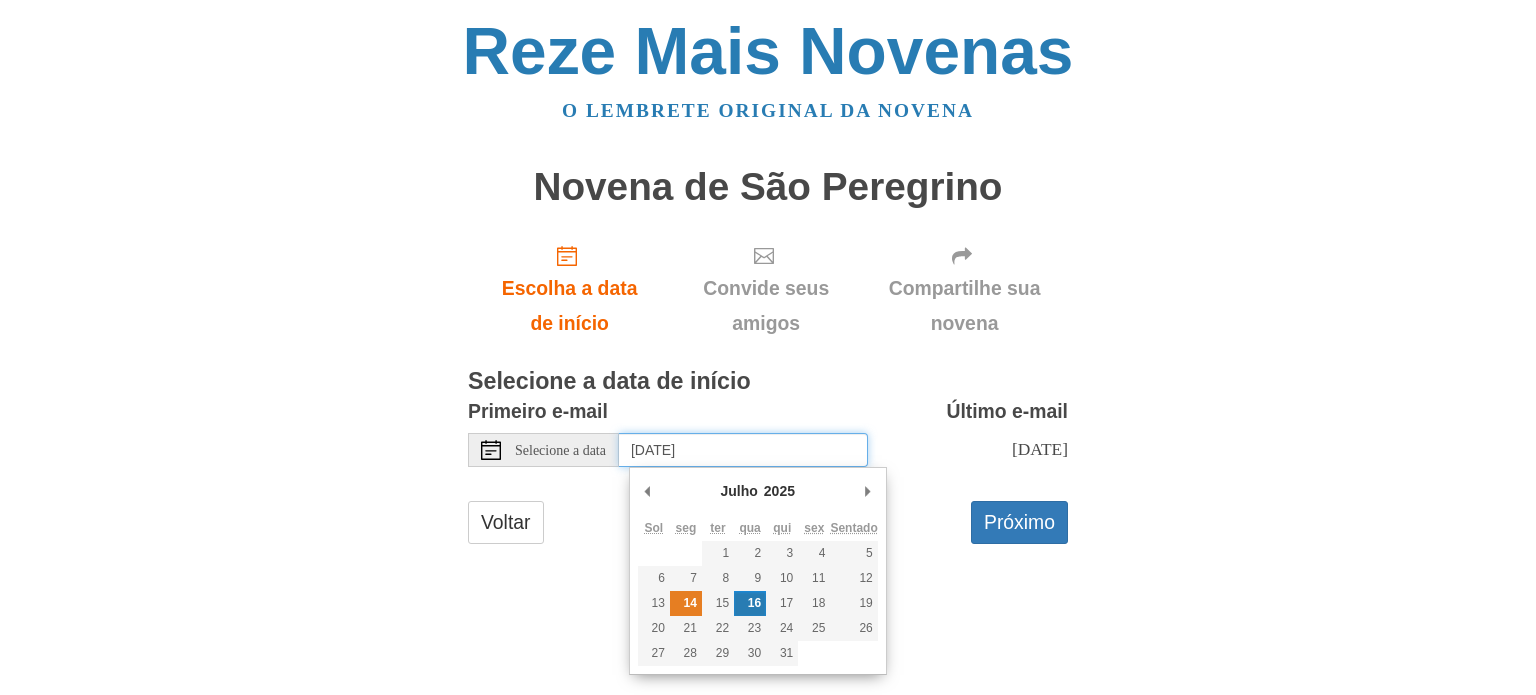 click on "14" at bounding box center [690, 603] 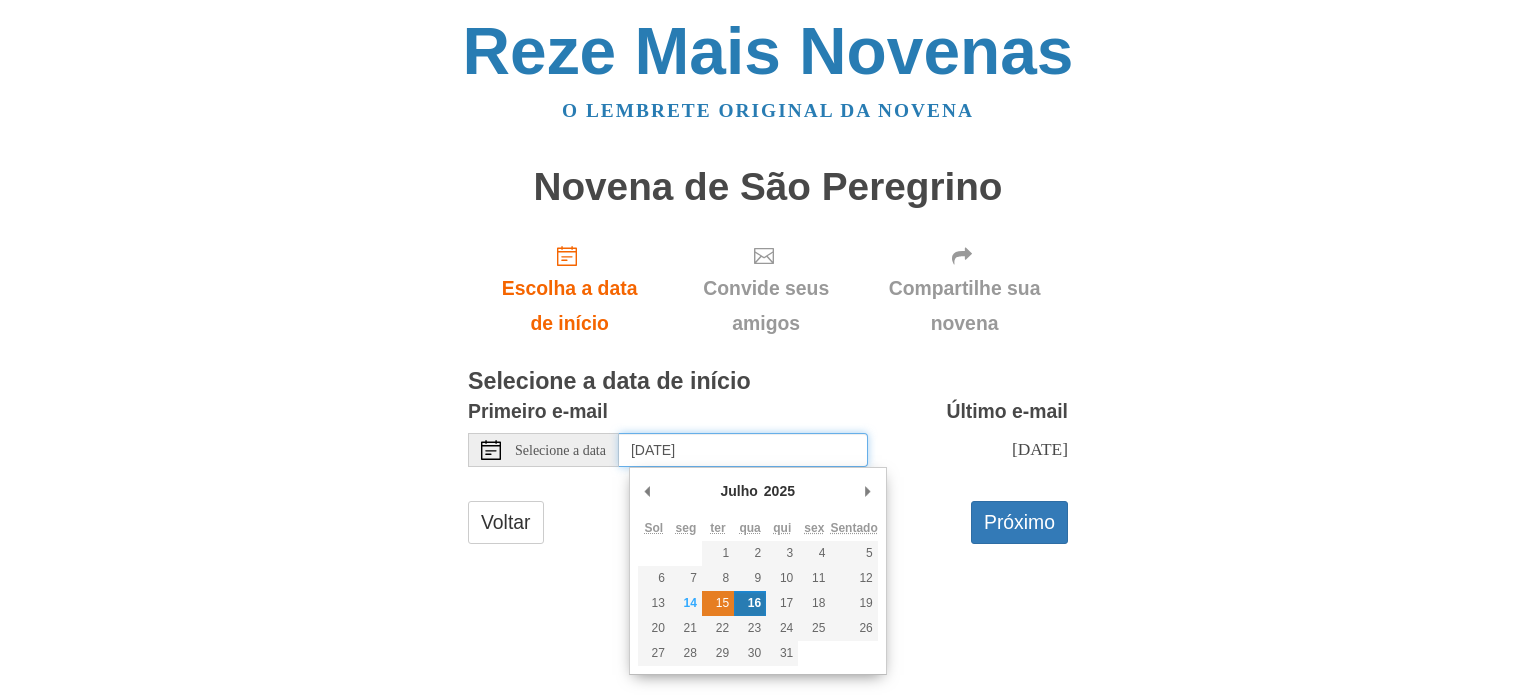 click on "15" at bounding box center [722, 603] 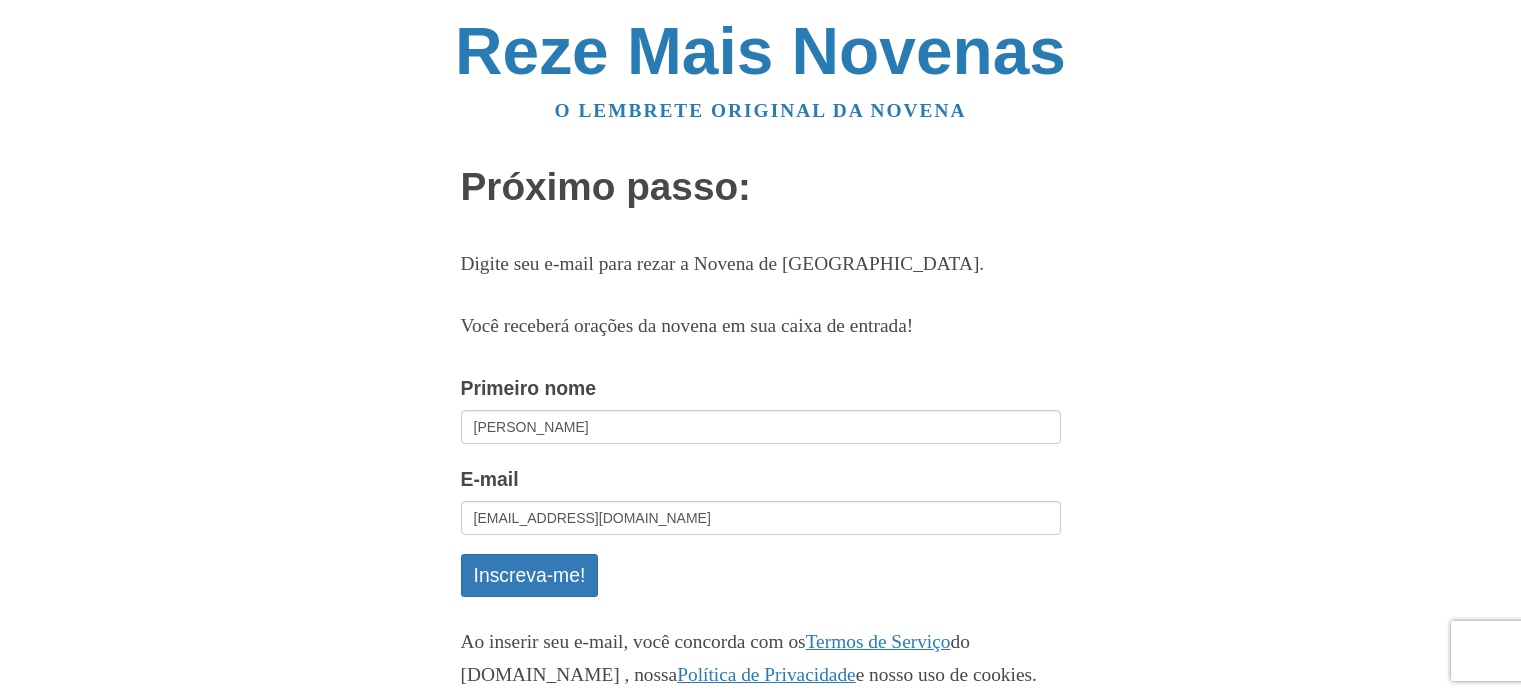 scroll, scrollTop: 201, scrollLeft: 0, axis: vertical 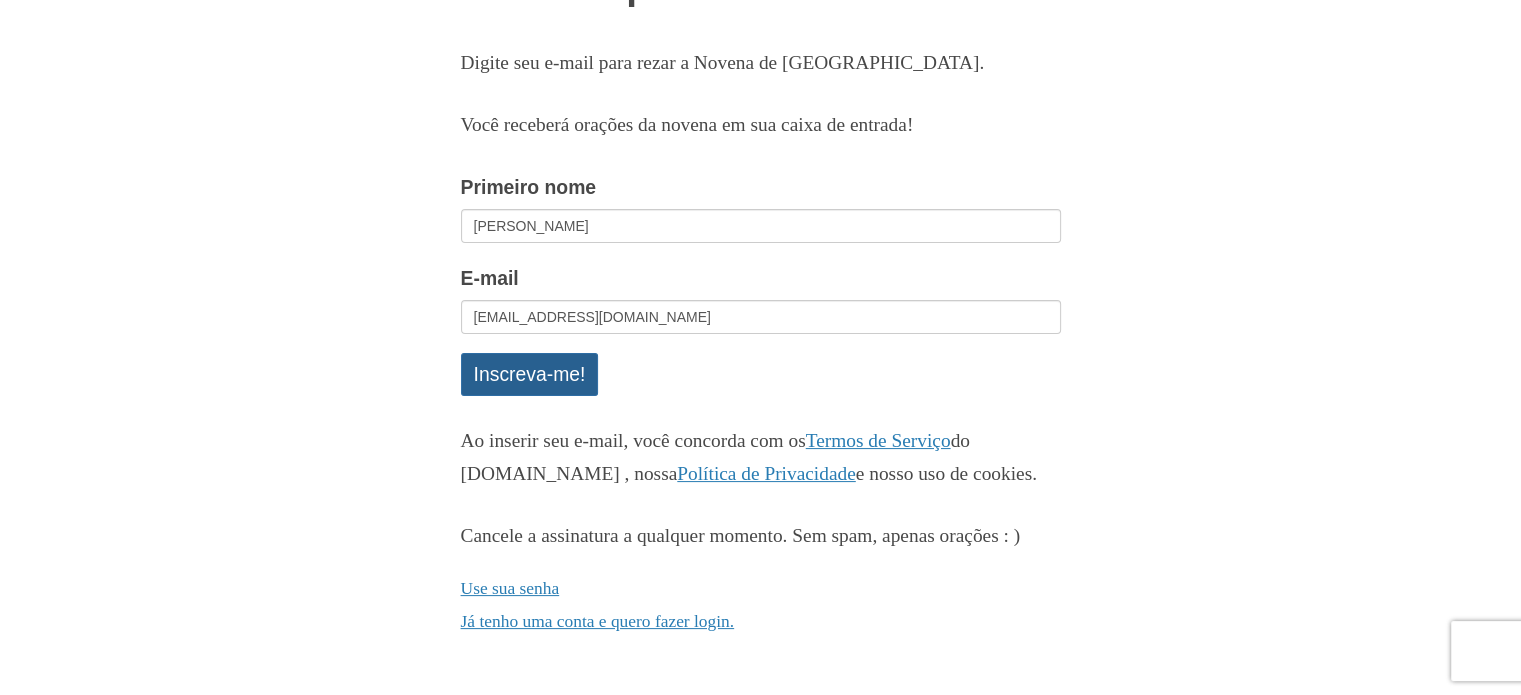 click on "Inscreva-me!" at bounding box center (530, 375) 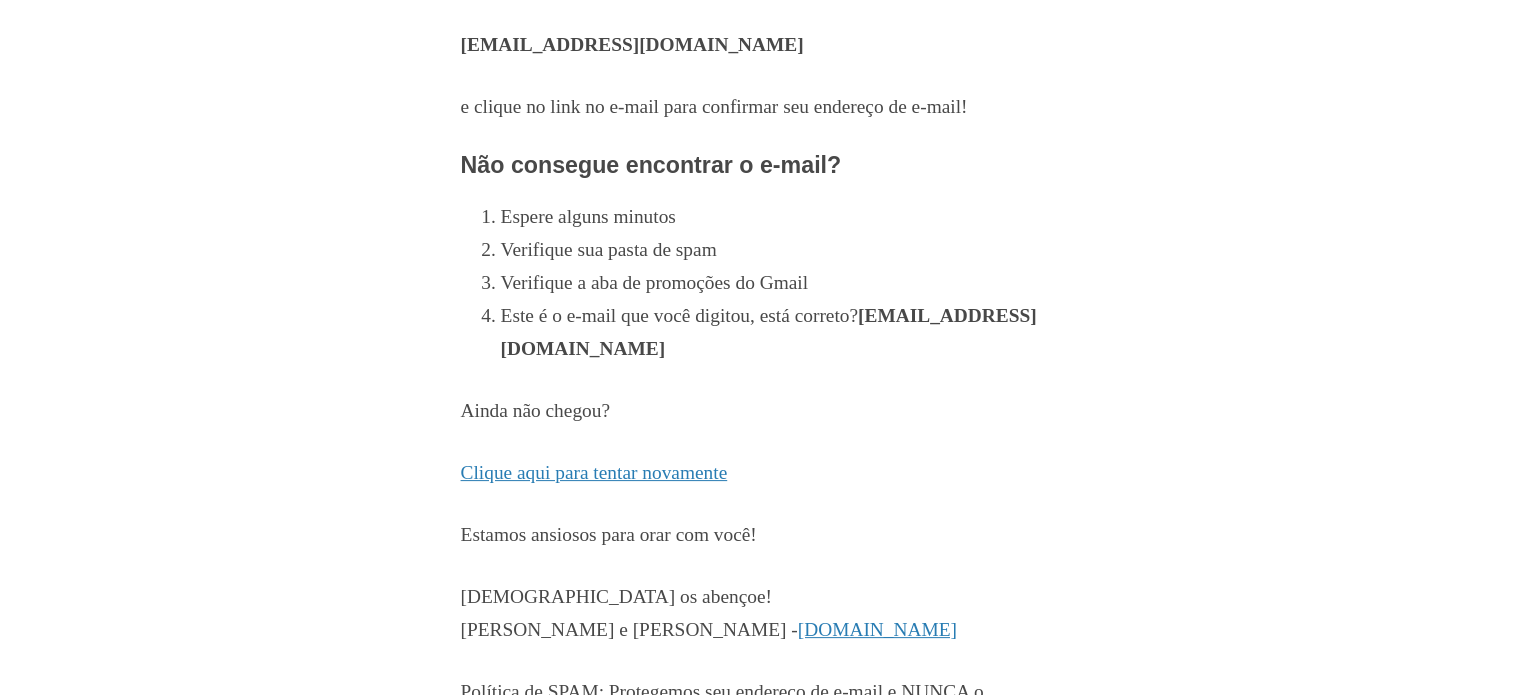 scroll, scrollTop: 300, scrollLeft: 0, axis: vertical 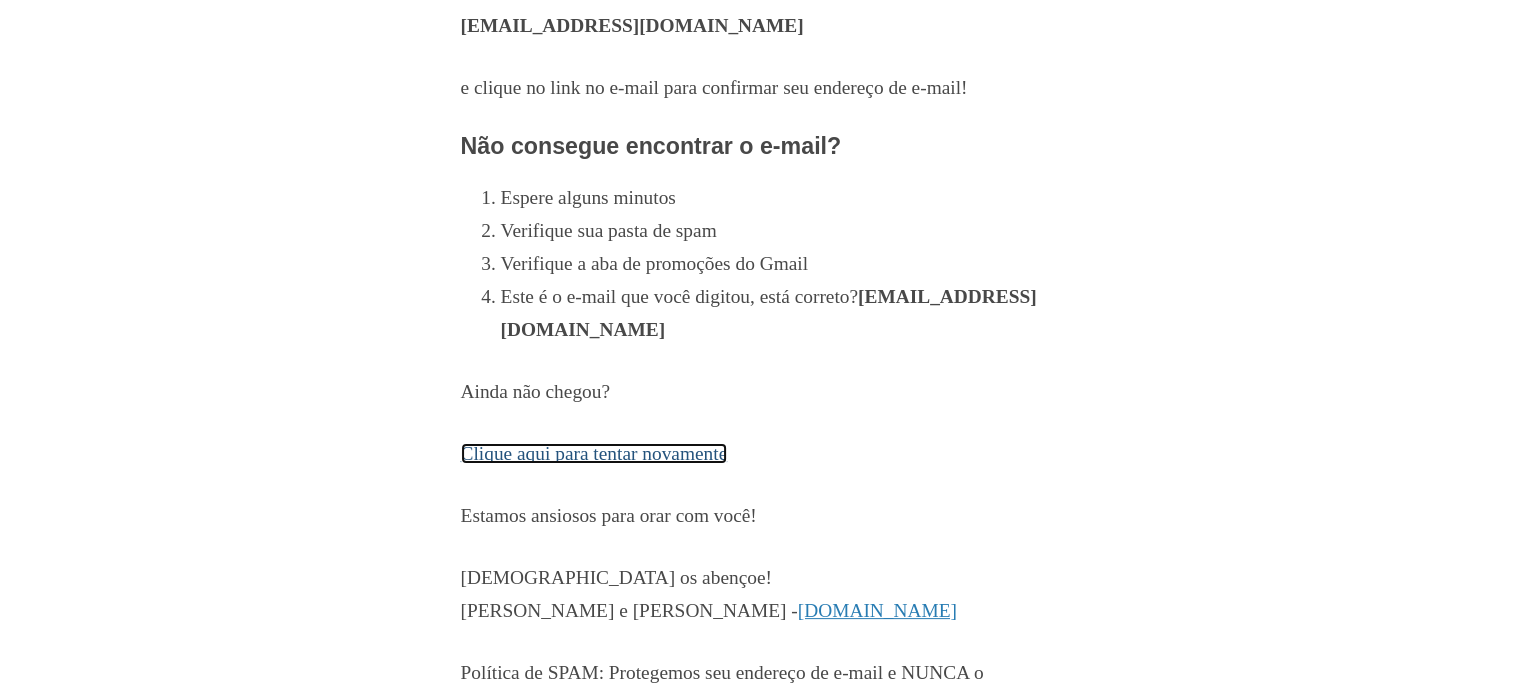 click on "Clique aqui para tentar novamente" at bounding box center [594, 453] 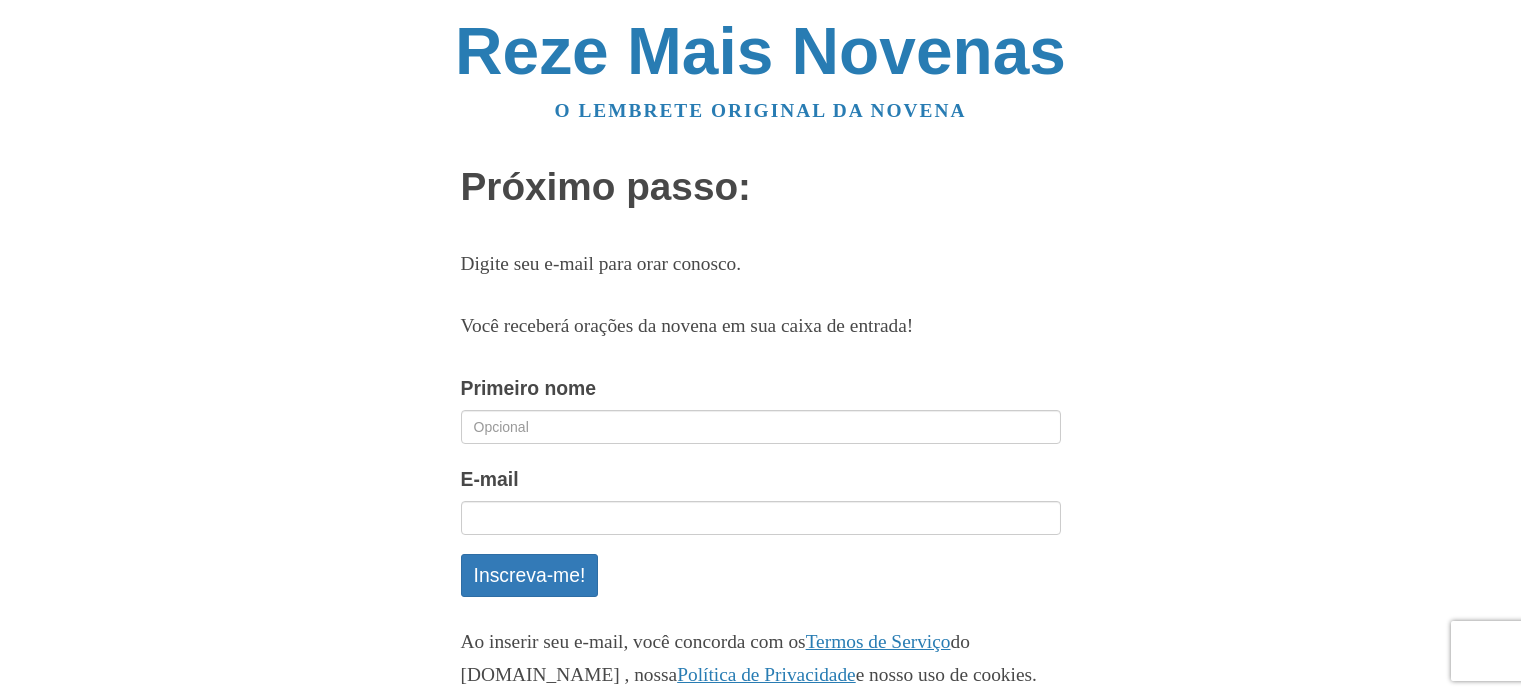 scroll, scrollTop: 0, scrollLeft: 0, axis: both 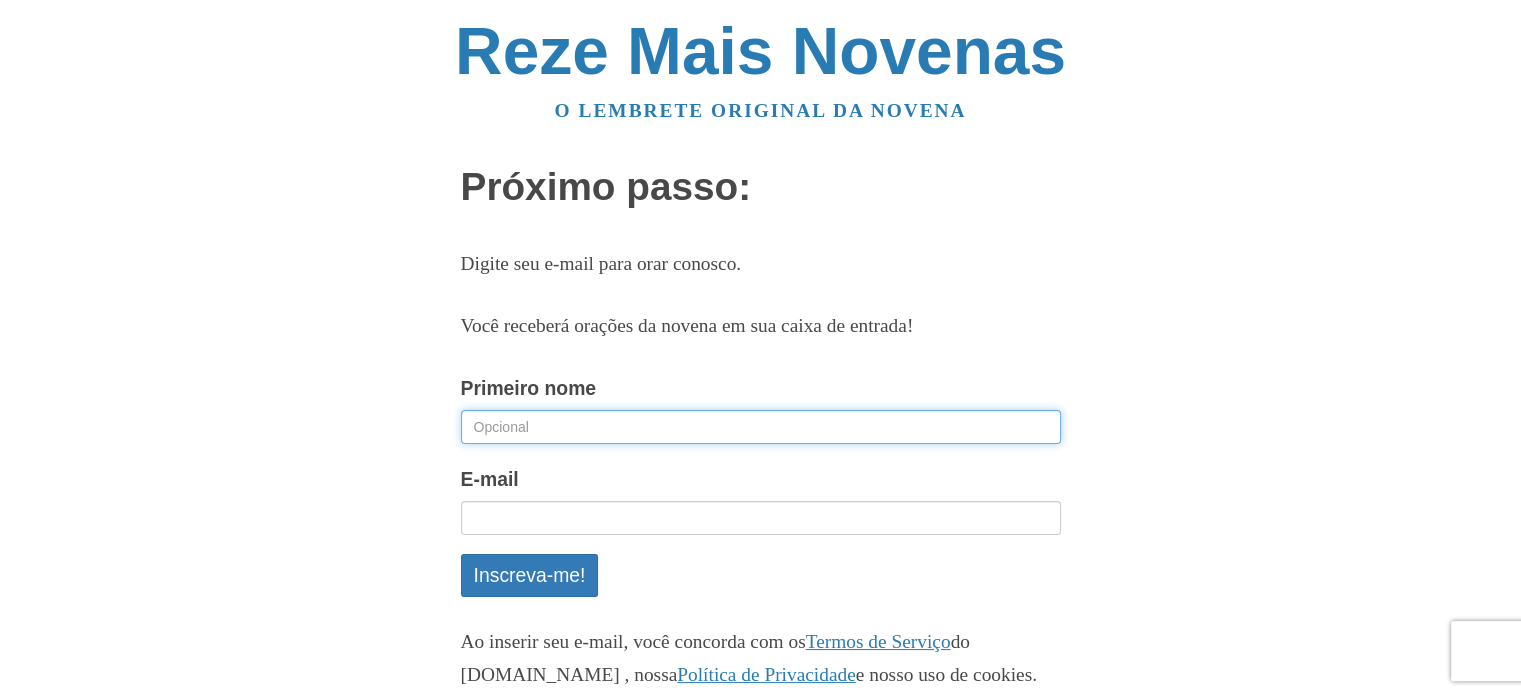 click on "Primeiro nome" at bounding box center [761, 427] 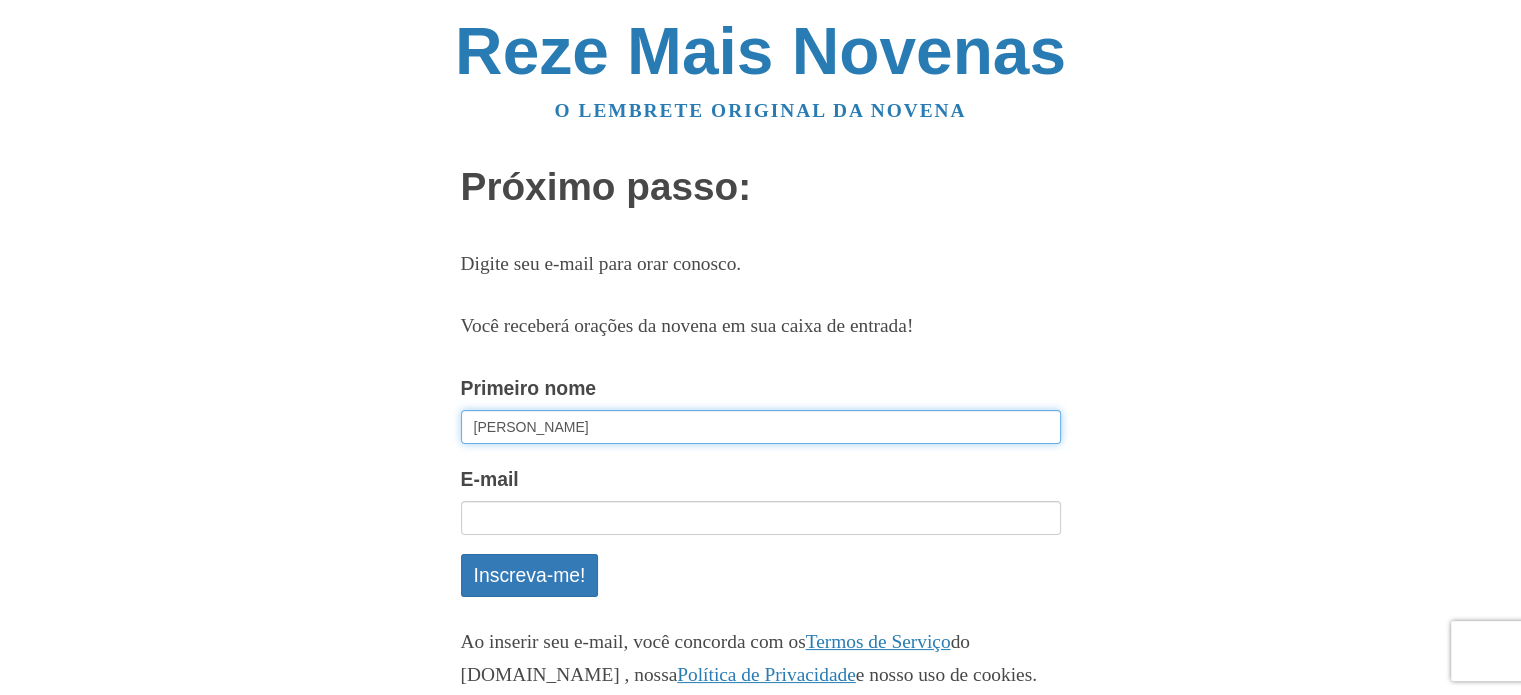 type on "[EMAIL_ADDRESS][DOMAIN_NAME]" 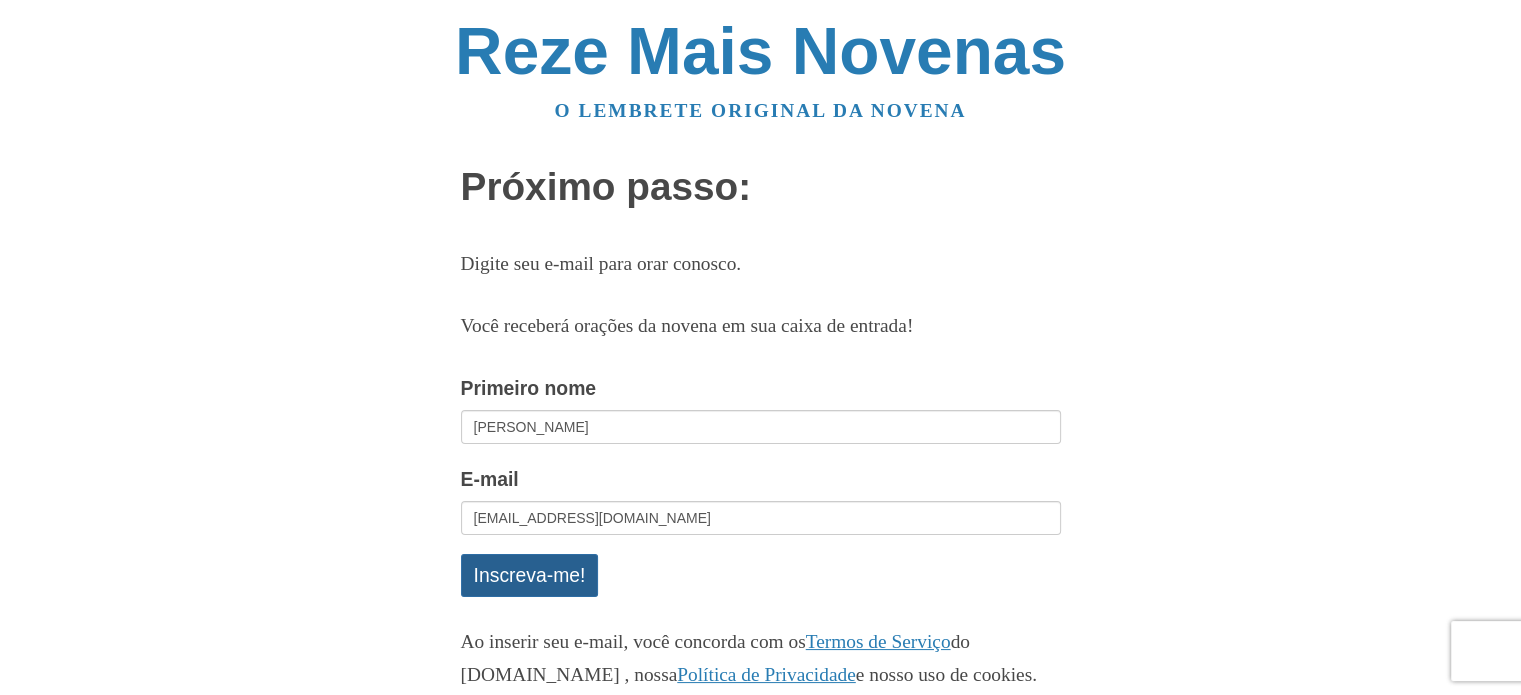 click on "Inscreva-me!" at bounding box center (530, 576) 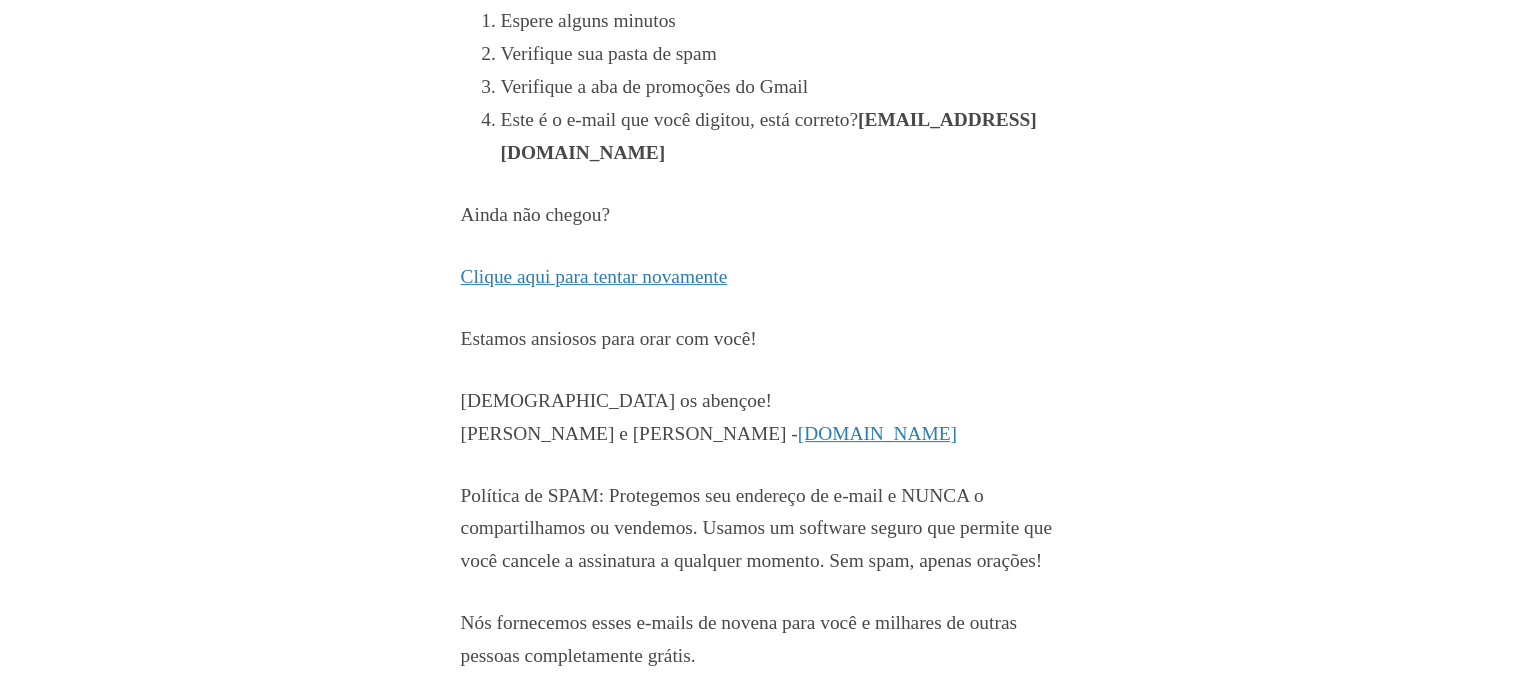 scroll, scrollTop: 500, scrollLeft: 0, axis: vertical 